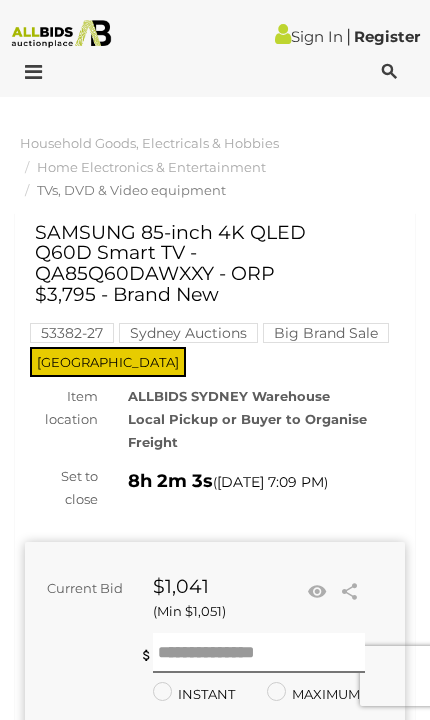scroll, scrollTop: 0, scrollLeft: 0, axis: both 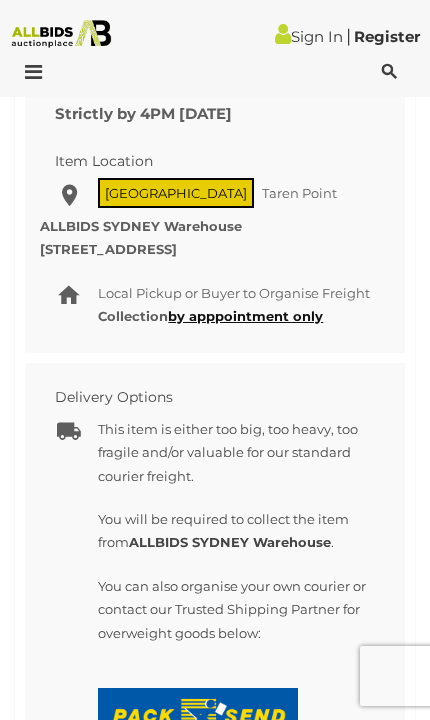 click on "NSW
Taren Point
Local Pickup or Buyer to Organise Freight
ALLBIDS SYDNEY Warehouse
4 Bay Road TAREN POINT NSW 2229" at bounding box center (215, 222) 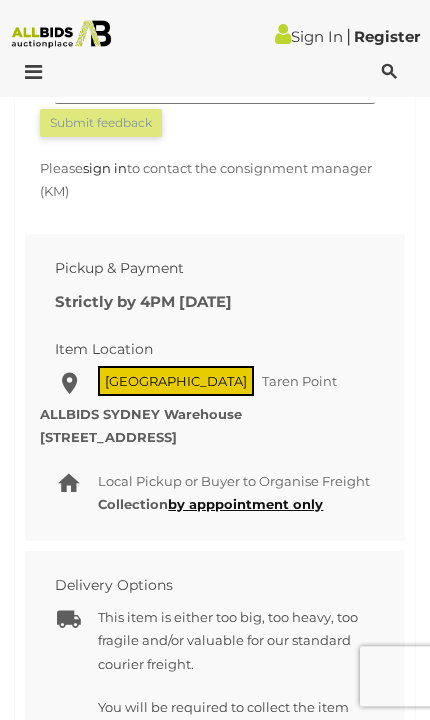 scroll, scrollTop: 3864, scrollLeft: 0, axis: vertical 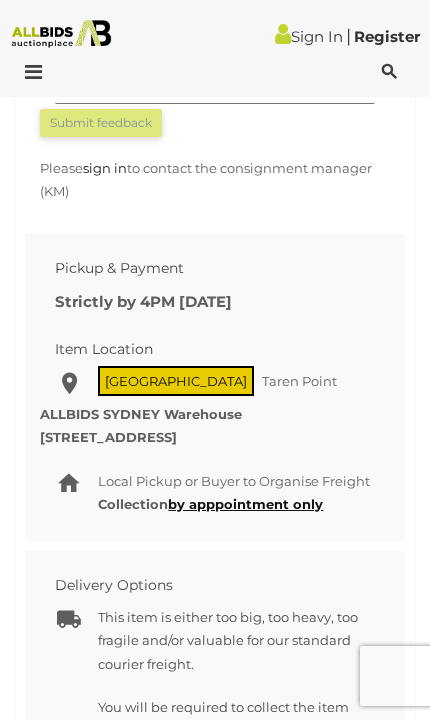 click at bounding box center [28, 72] 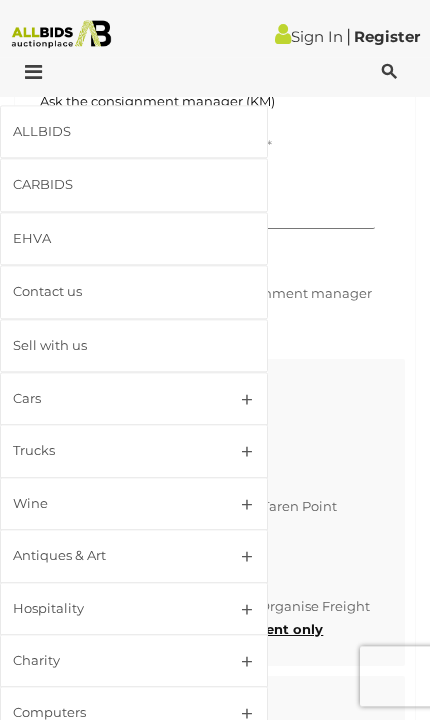 scroll, scrollTop: 3739, scrollLeft: 0, axis: vertical 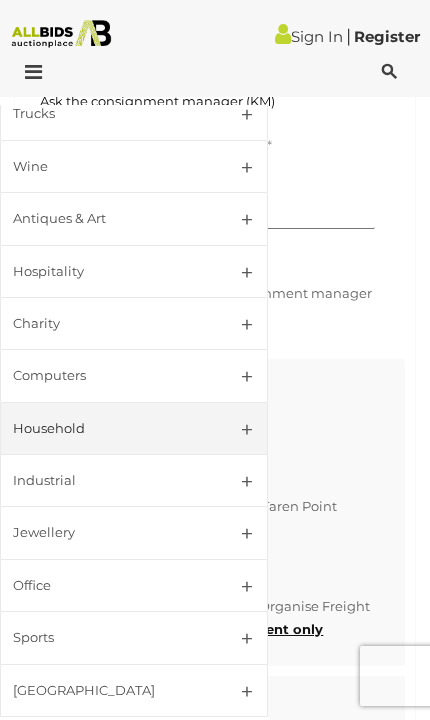 click on "Household" at bounding box center [110, 428] 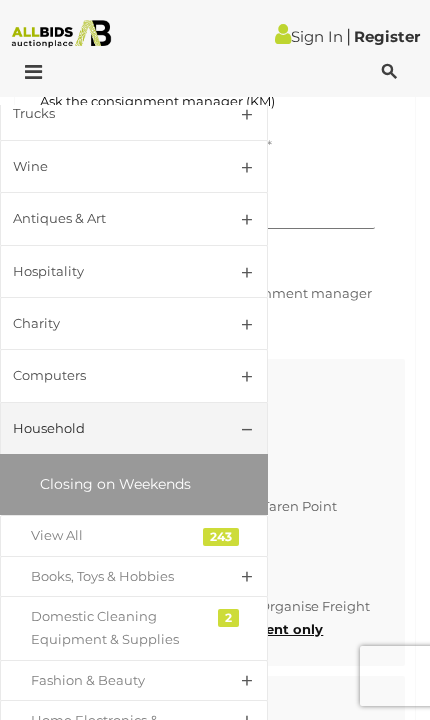 click on "Closing on Weekends" at bounding box center [134, 484] 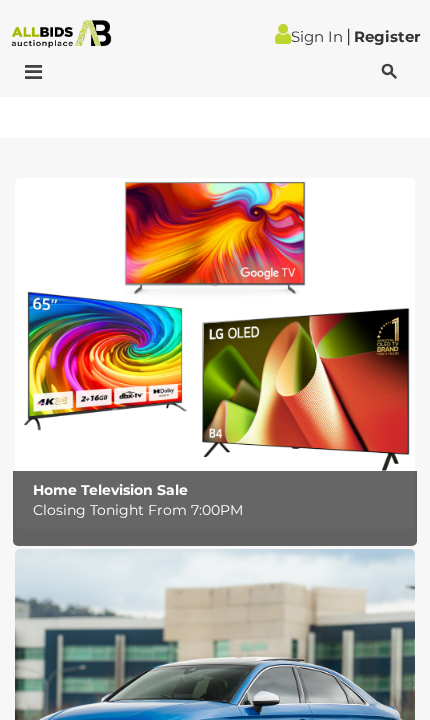 scroll, scrollTop: 0, scrollLeft: 0, axis: both 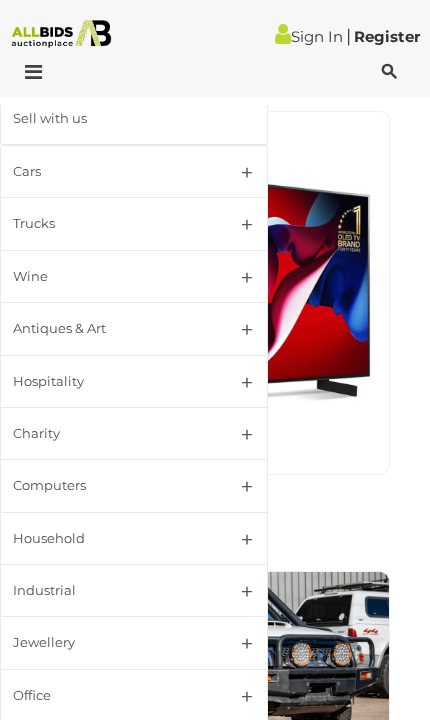 click at bounding box center (61, 34) 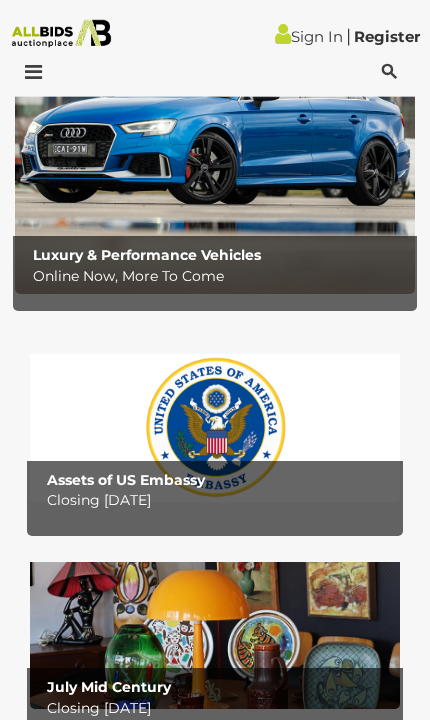 scroll, scrollTop: 606, scrollLeft: 0, axis: vertical 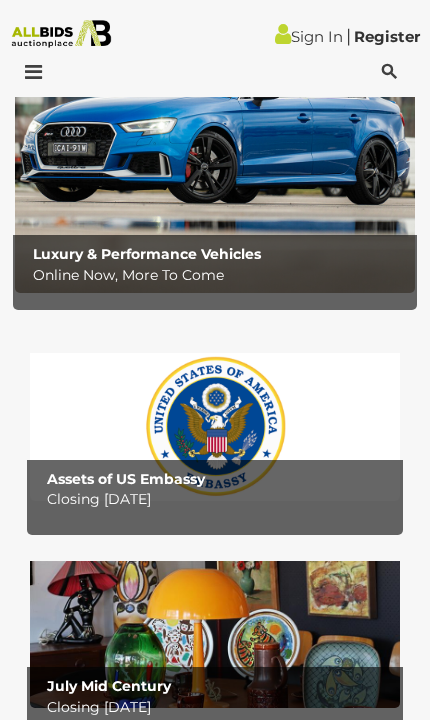 click on "Closing Wednesday 16th July" at bounding box center (220, 499) 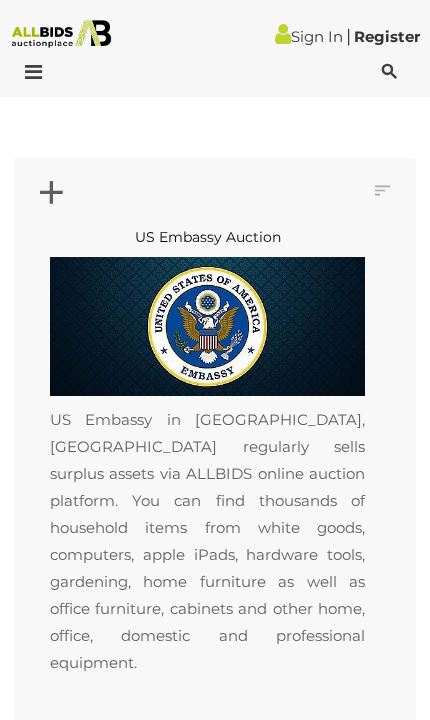scroll, scrollTop: 0, scrollLeft: 0, axis: both 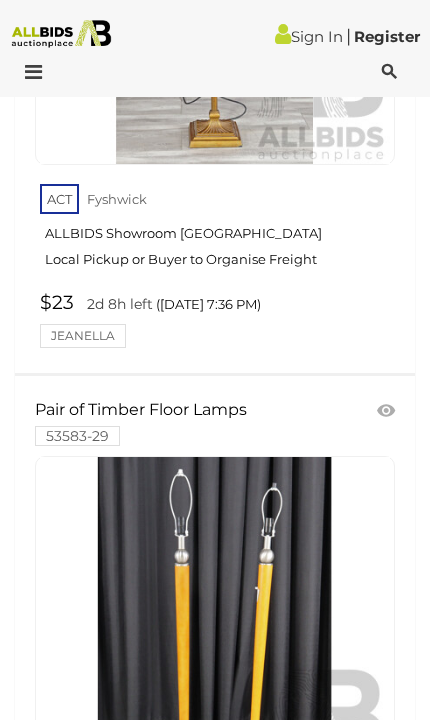 click on "Sign In
|" at bounding box center (215, 28) 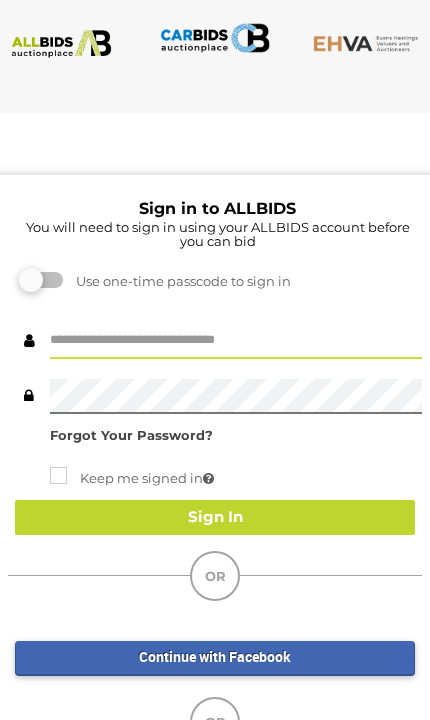 scroll, scrollTop: 381, scrollLeft: 0, axis: vertical 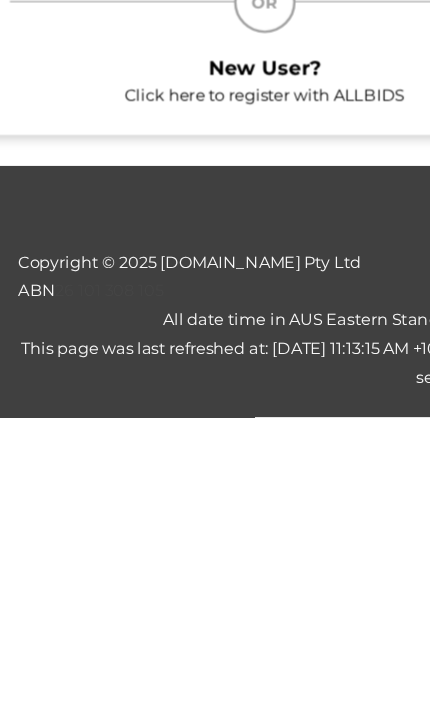 type on "******" 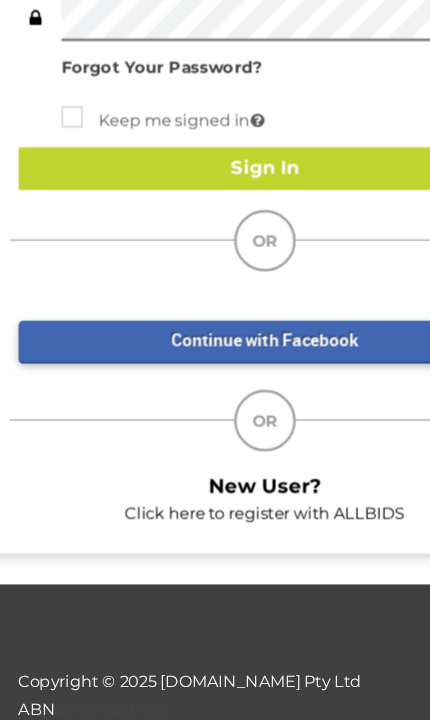 click on "Sign In" at bounding box center (215, 271) 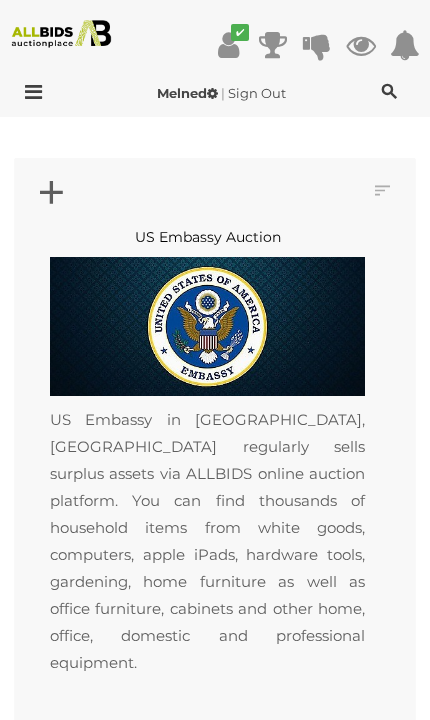 scroll, scrollTop: 0, scrollLeft: 0, axis: both 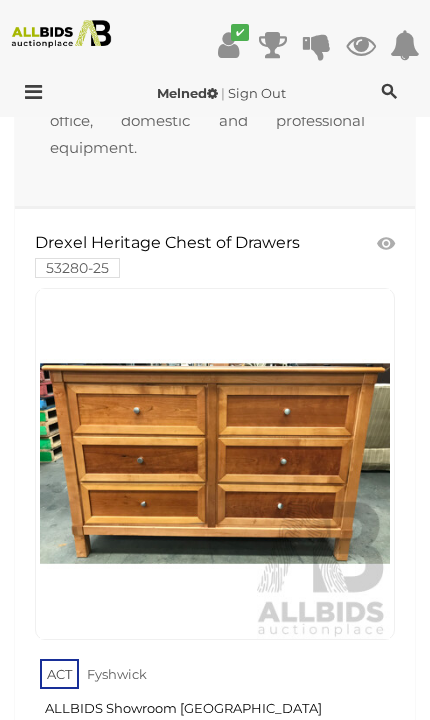 click at bounding box center [215, 464] 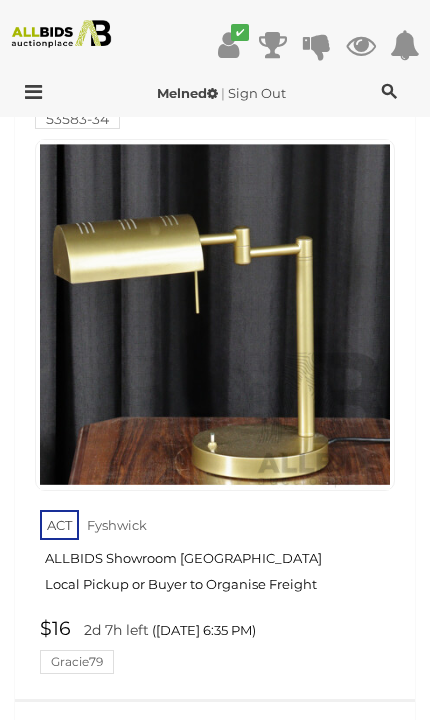 scroll, scrollTop: 1311, scrollLeft: 0, axis: vertical 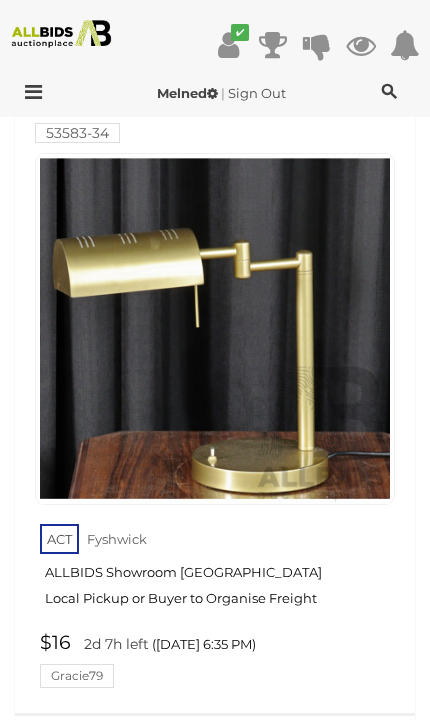 click at bounding box center (215, 329) 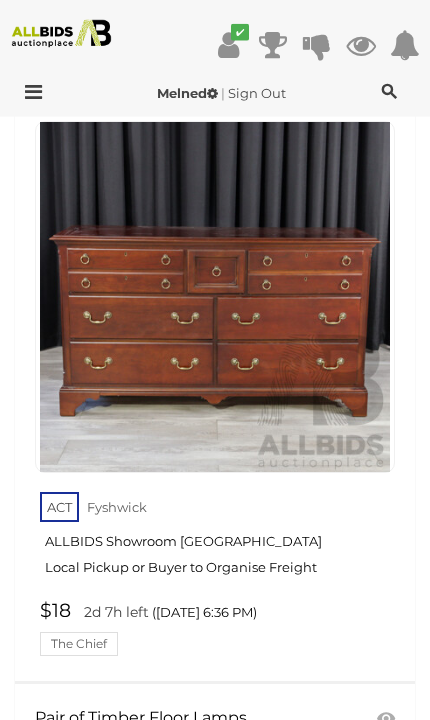 scroll, scrollTop: 2004, scrollLeft: 0, axis: vertical 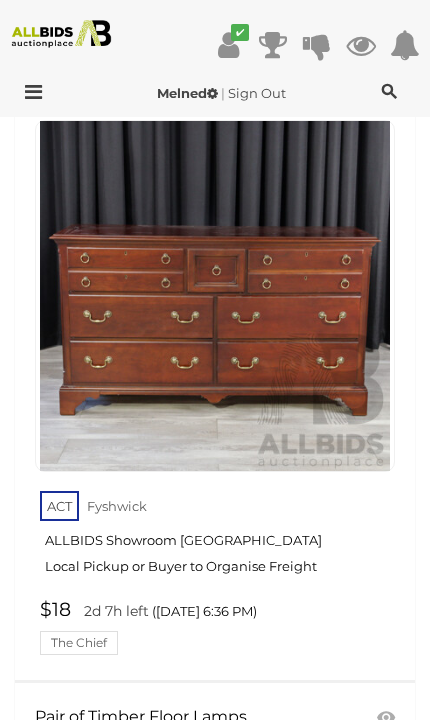 click at bounding box center (215, 296) 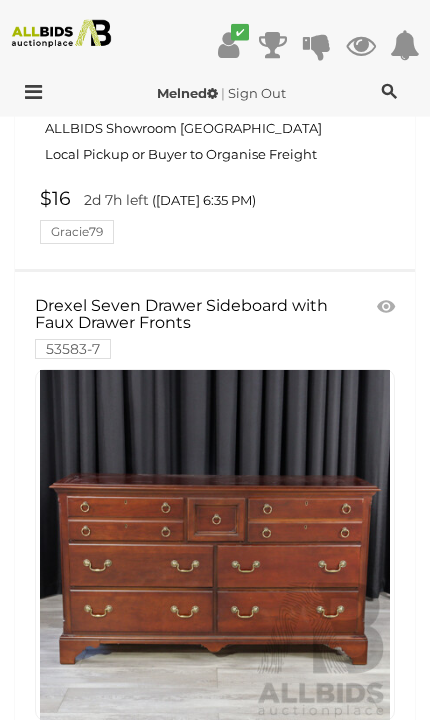 scroll, scrollTop: 1754, scrollLeft: 0, axis: vertical 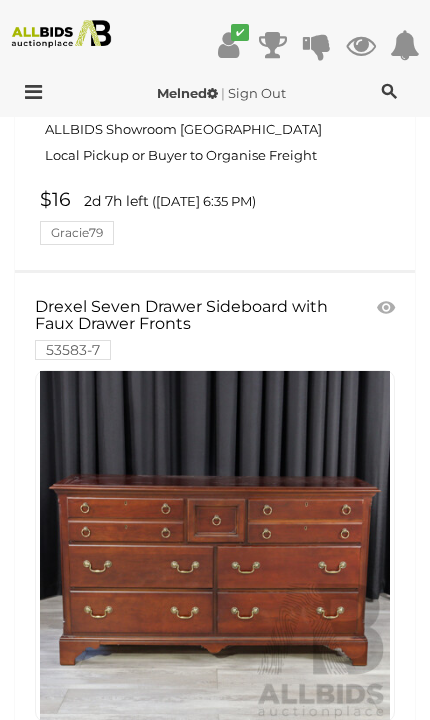 click at bounding box center (386, 308) 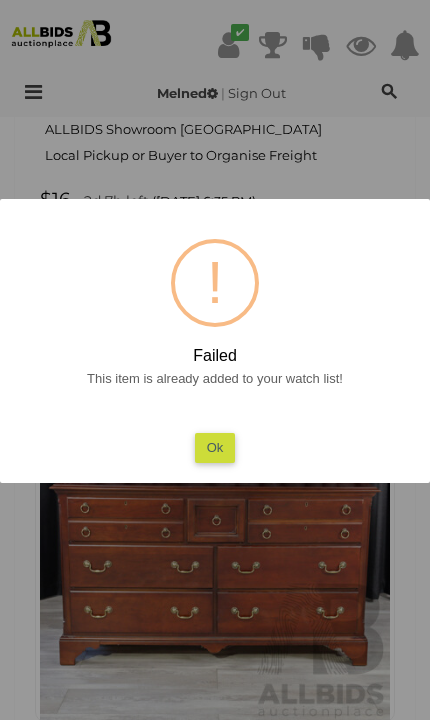 click on "Ok" at bounding box center [215, 447] 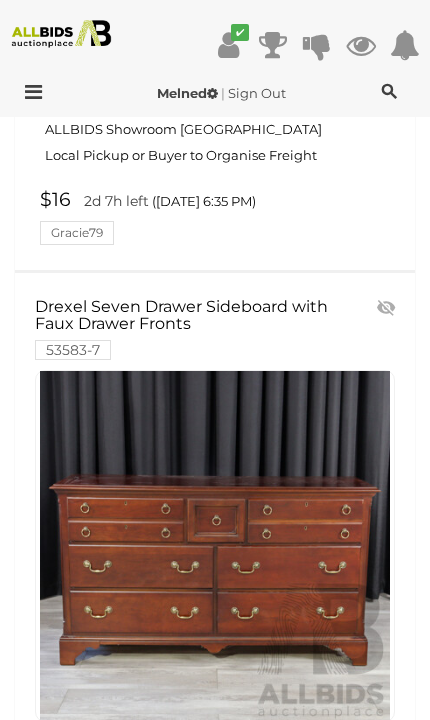 click at bounding box center (386, 308) 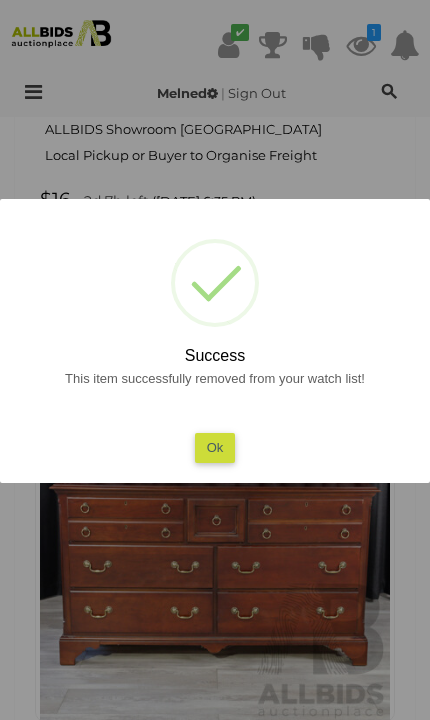 click on "Ok" at bounding box center [215, 447] 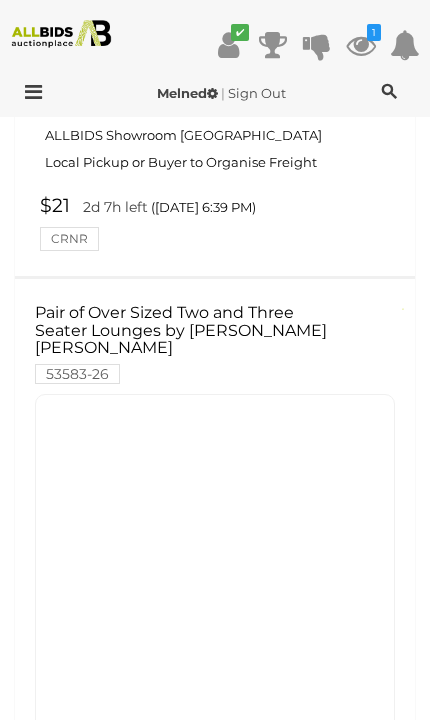 scroll, scrollTop: 3054, scrollLeft: 0, axis: vertical 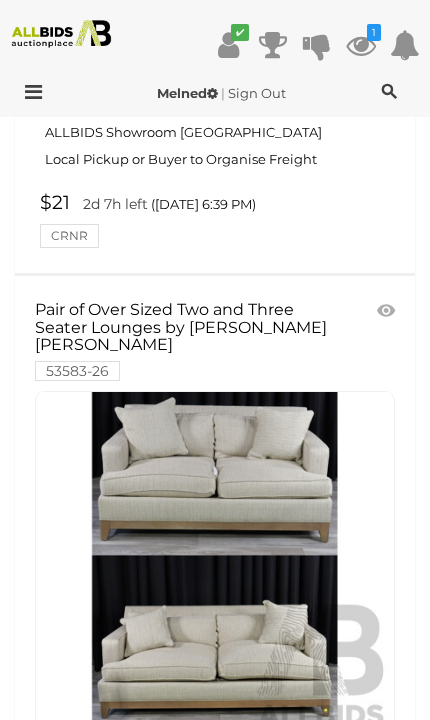 click at bounding box center (215, 567) 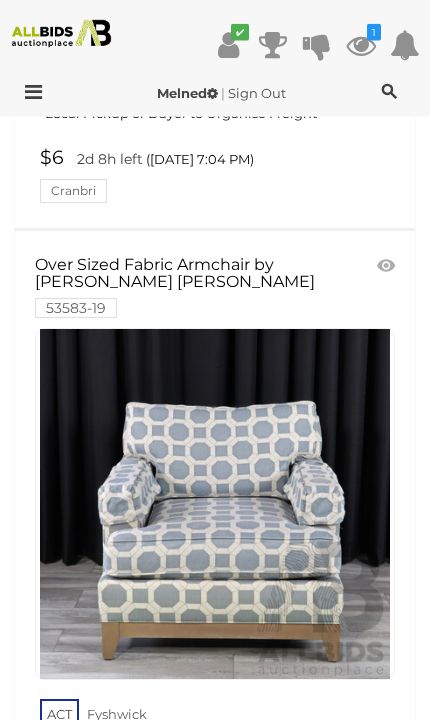 scroll, scrollTop: 8972, scrollLeft: 0, axis: vertical 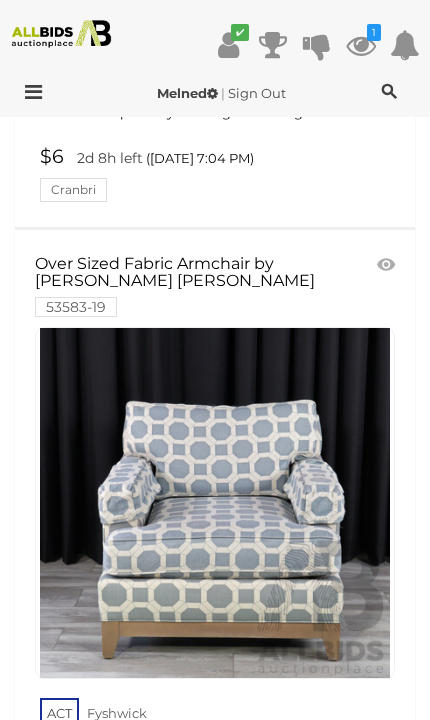 click at bounding box center (215, 503) 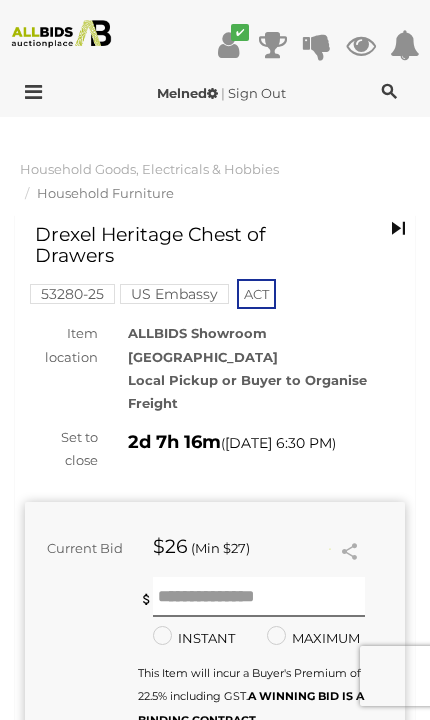 scroll, scrollTop: 0, scrollLeft: 0, axis: both 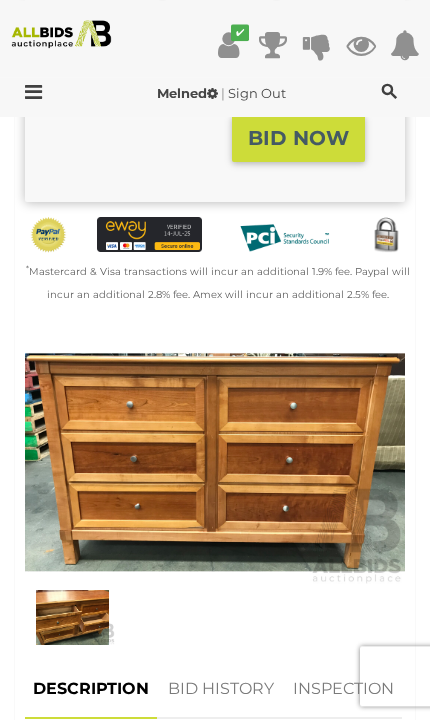 click at bounding box center [72, 617] 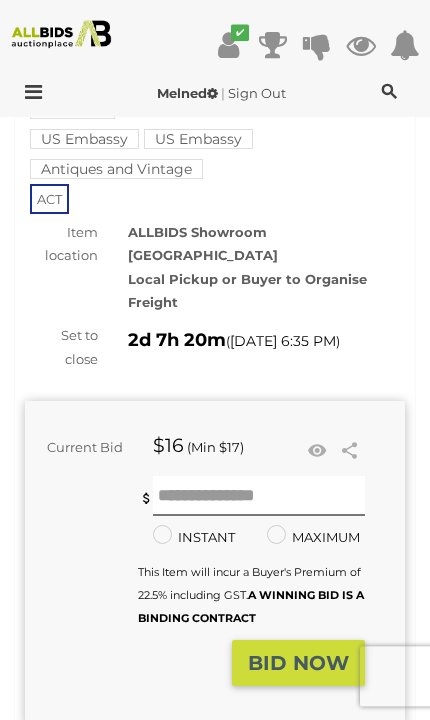 scroll, scrollTop: 185, scrollLeft: 0, axis: vertical 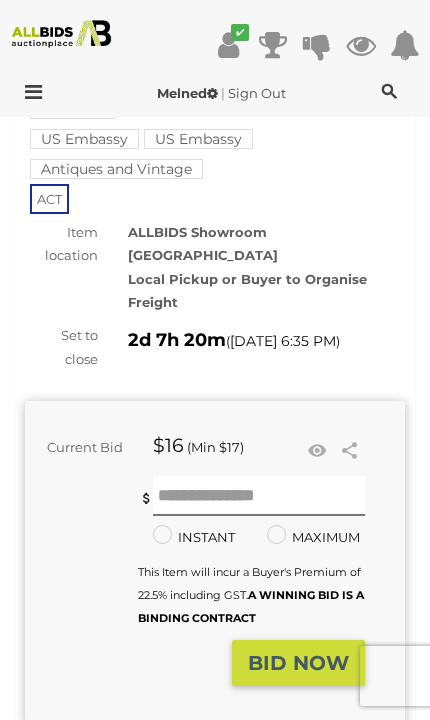 click at bounding box center [317, 451] 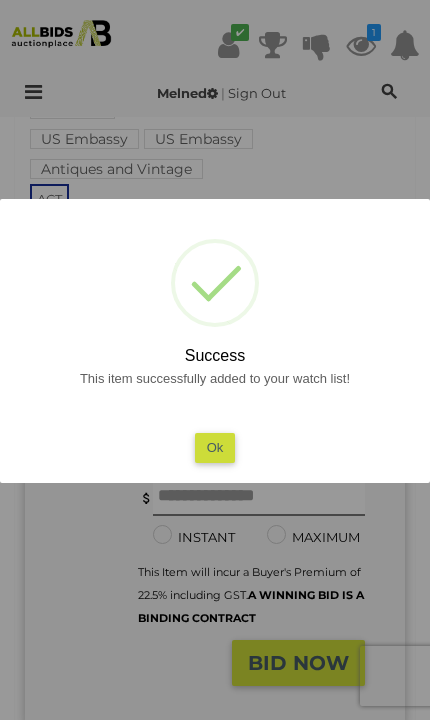 click on "Ok" at bounding box center (215, 447) 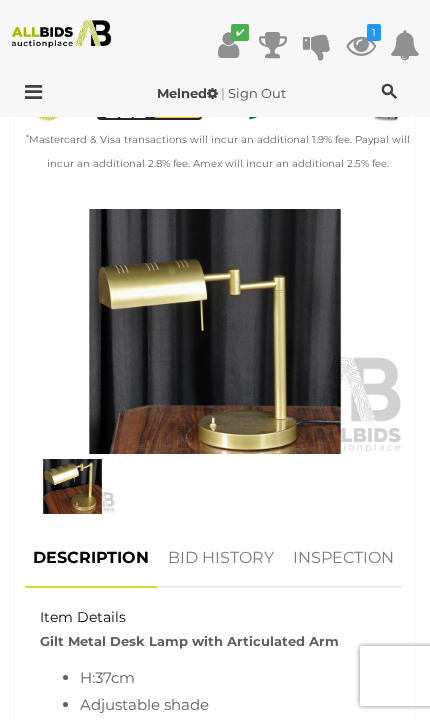 scroll, scrollTop: 826, scrollLeft: 0, axis: vertical 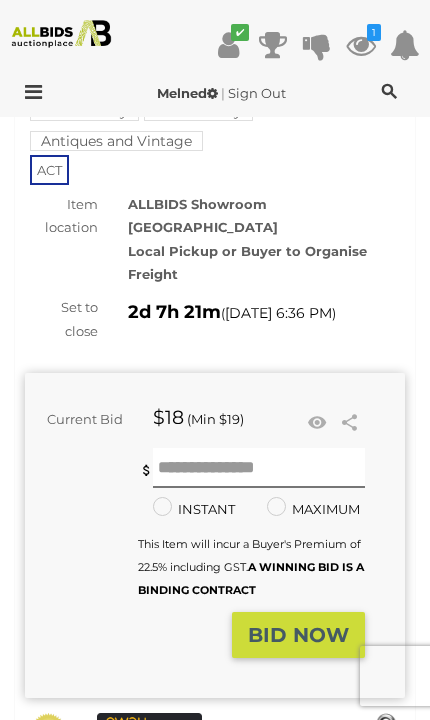 click at bounding box center [317, 423] 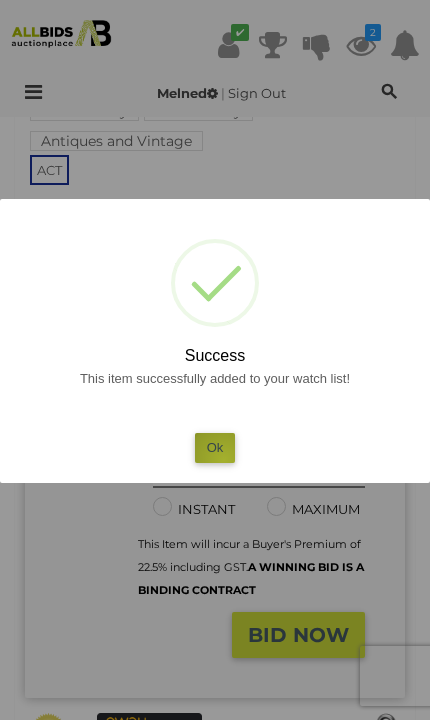 click on "Ok" at bounding box center (215, 447) 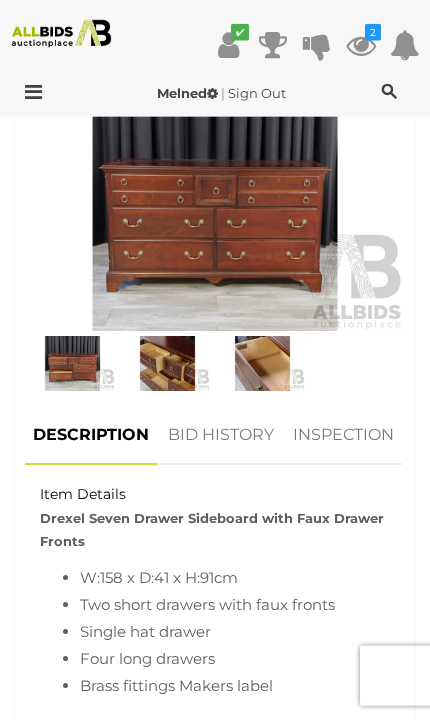 scroll, scrollTop: 987, scrollLeft: 0, axis: vertical 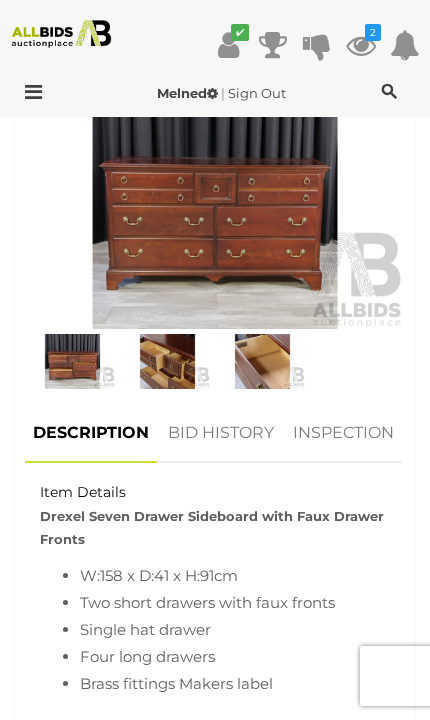 click at bounding box center [72, 361] 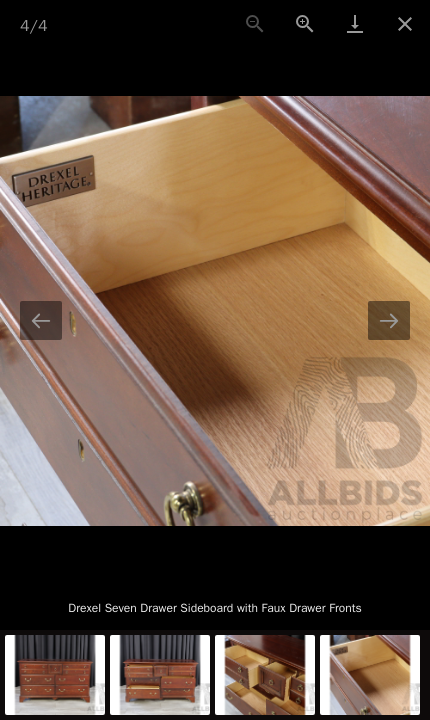 click at bounding box center [41, 320] 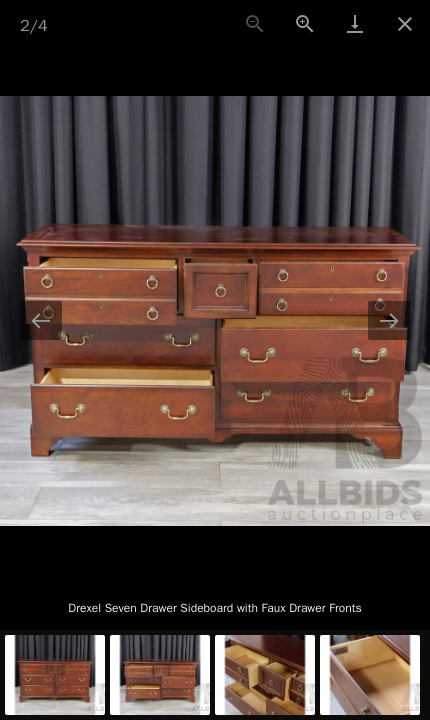 scroll, scrollTop: 991, scrollLeft: 0, axis: vertical 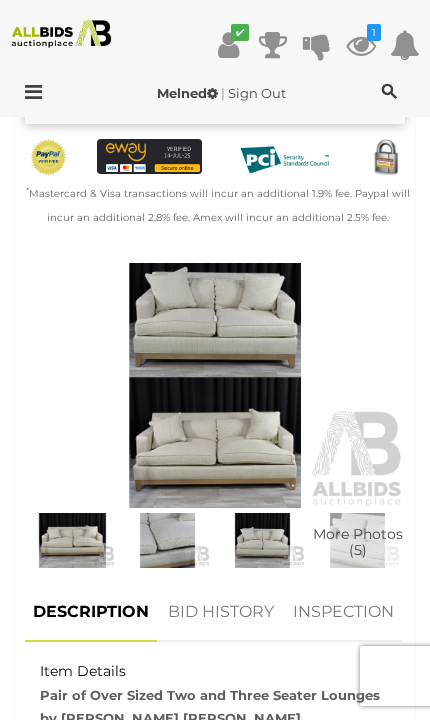 click at bounding box center [72, 540] 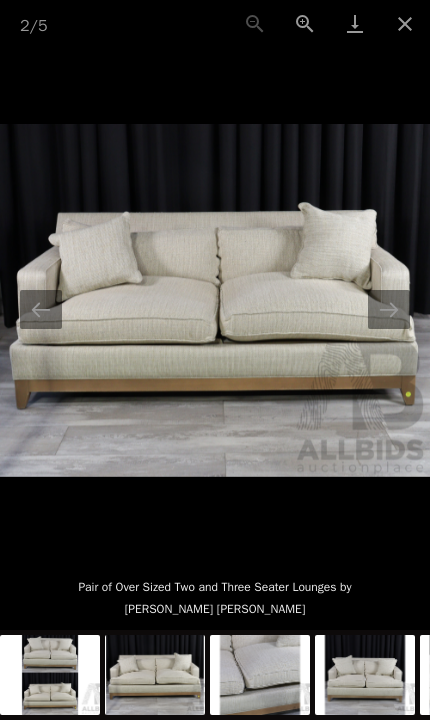 click at bounding box center (389, 309) 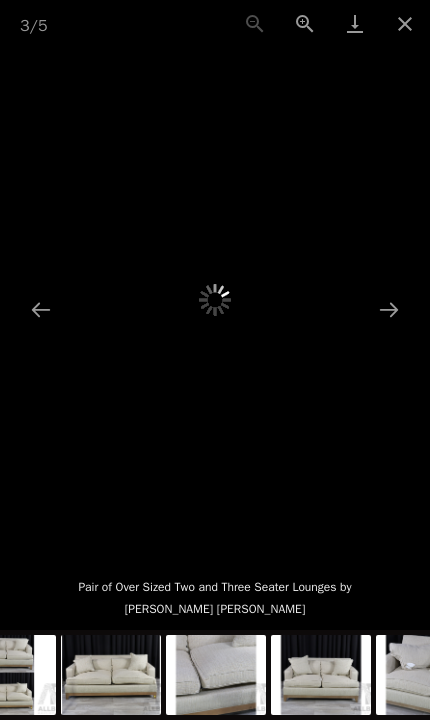 click at bounding box center (389, 309) 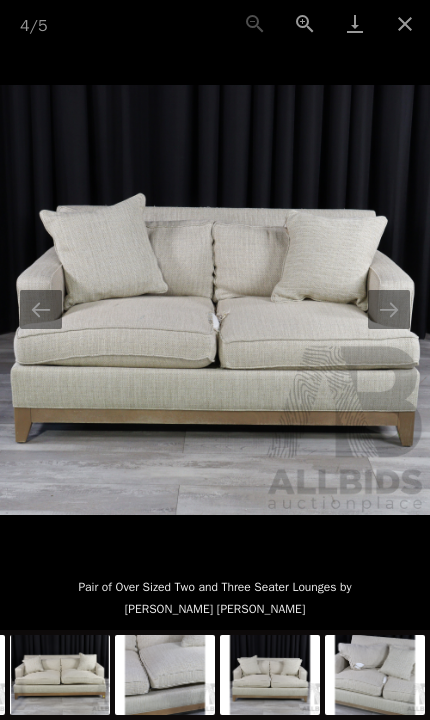 click at bounding box center [389, 309] 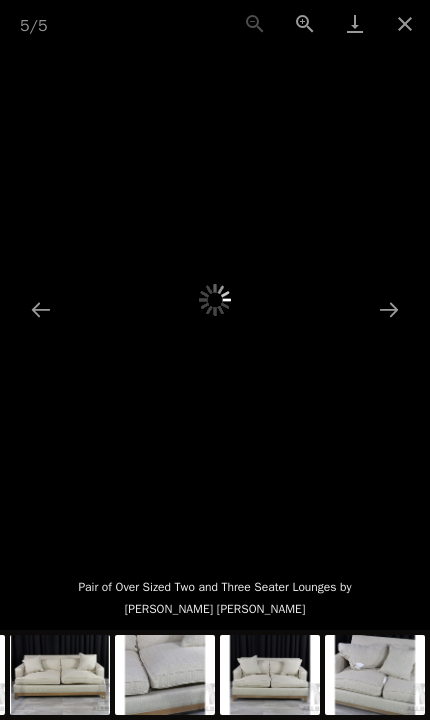 click at bounding box center (389, 309) 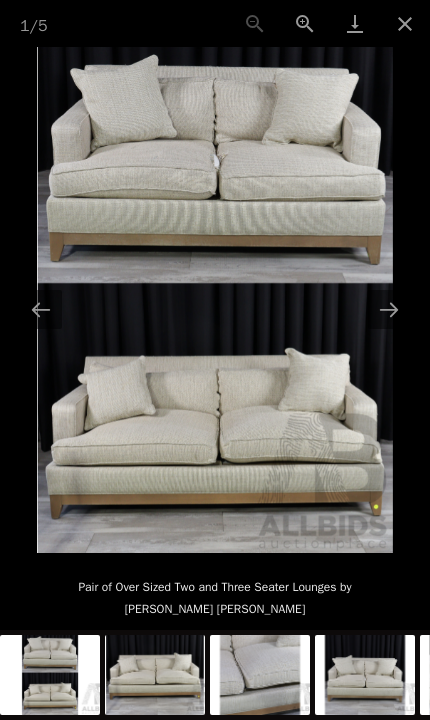 scroll, scrollTop: 884, scrollLeft: 0, axis: vertical 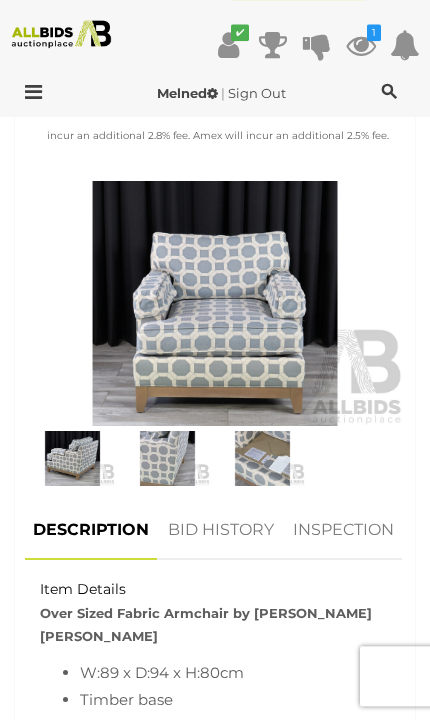 click at bounding box center [167, 458] 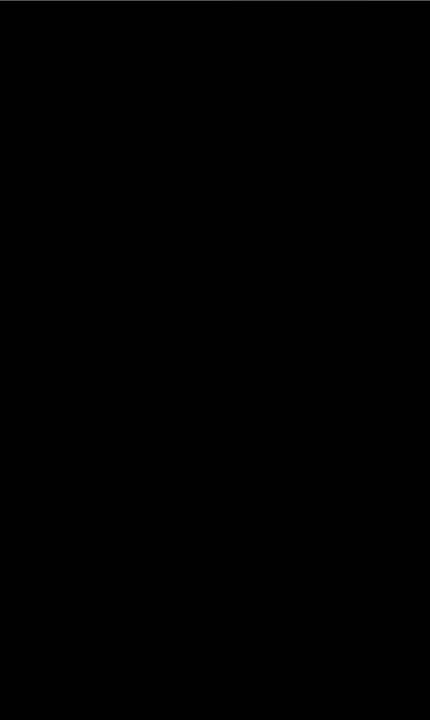 scroll, scrollTop: 890, scrollLeft: 0, axis: vertical 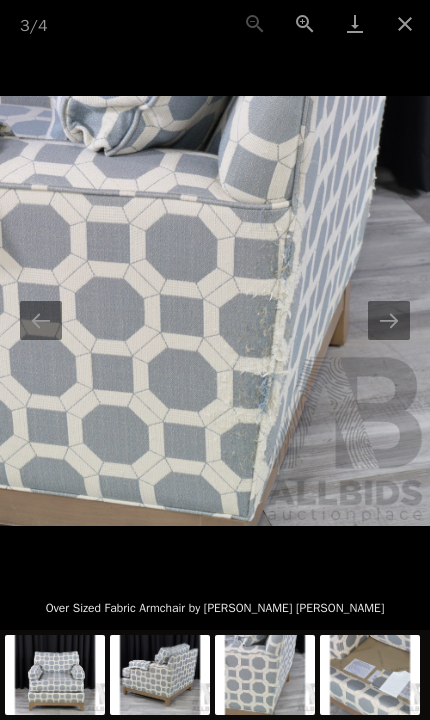 click at bounding box center (389, 320) 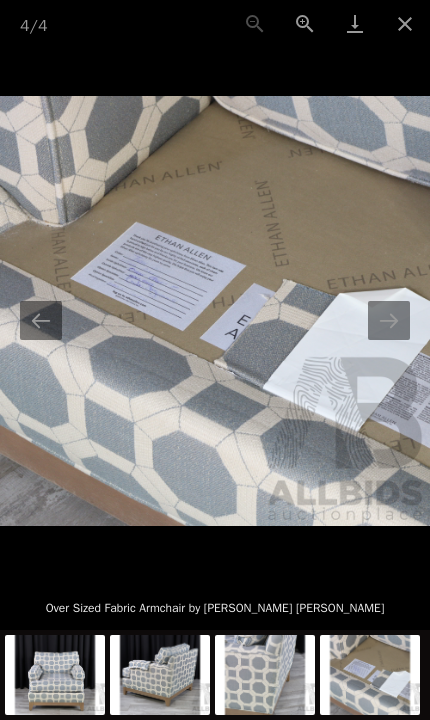 click at bounding box center [389, 320] 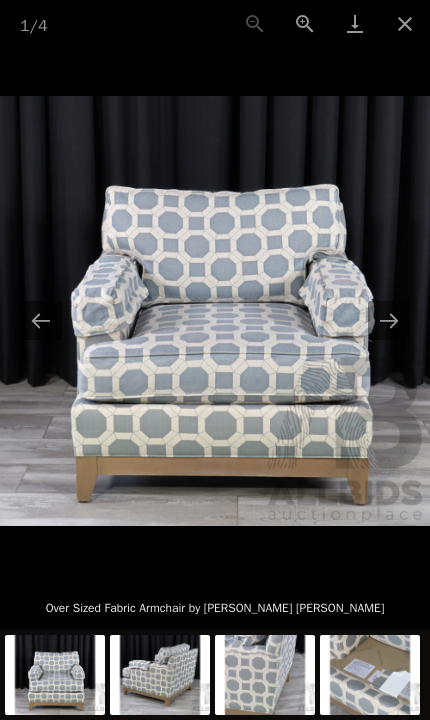 click at bounding box center (41, 320) 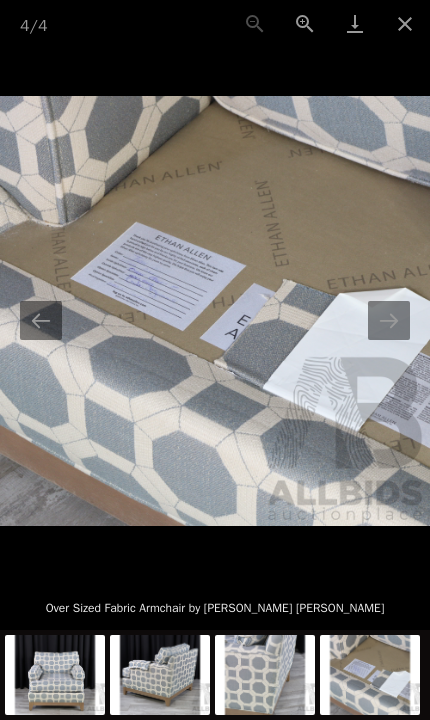 scroll, scrollTop: 926, scrollLeft: 0, axis: vertical 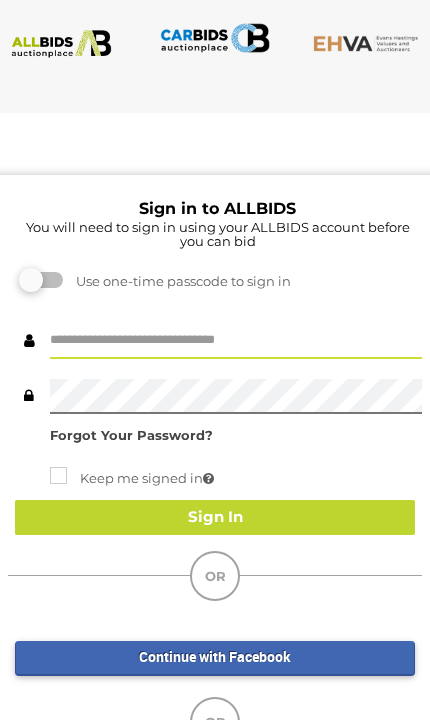 type on "******" 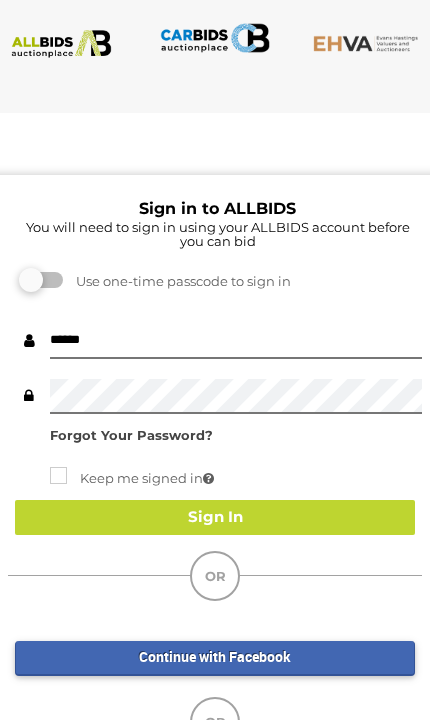 click on "Sign In" at bounding box center [215, 517] 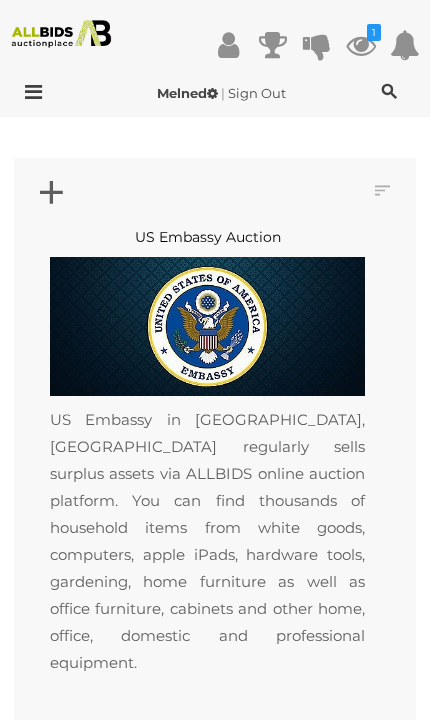 scroll, scrollTop: 0, scrollLeft: 0, axis: both 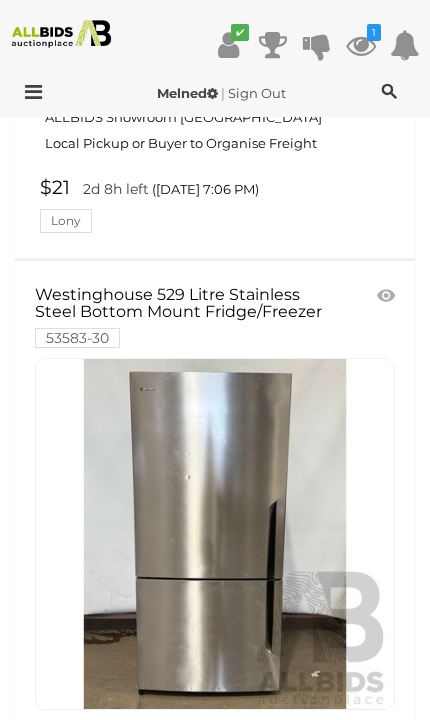 click at bounding box center (215, 534) 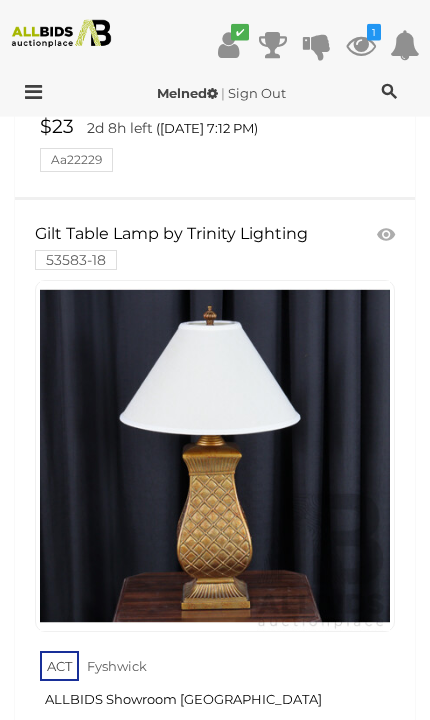 scroll, scrollTop: 15573, scrollLeft: 0, axis: vertical 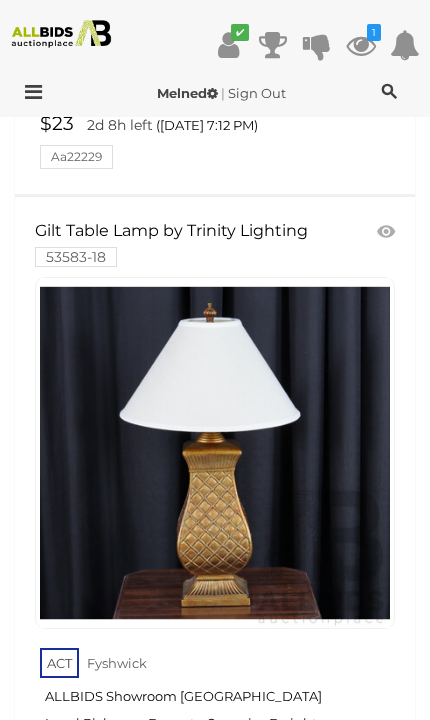 click at bounding box center [215, 453] 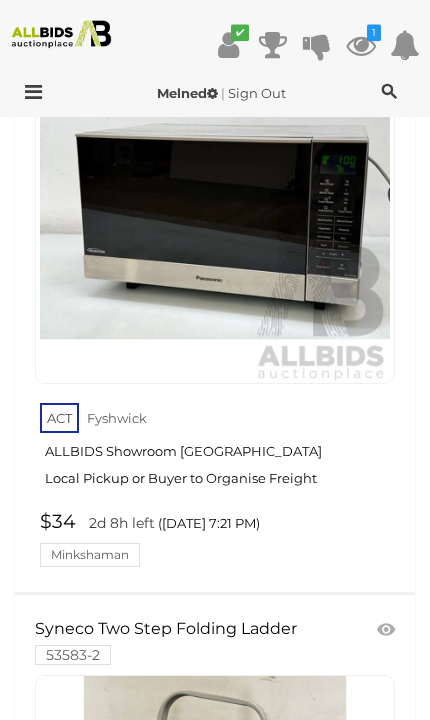 scroll, scrollTop: 20423, scrollLeft: 0, axis: vertical 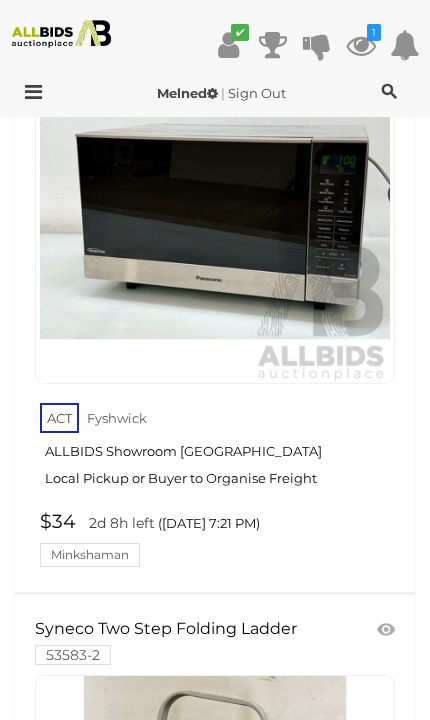 click at bounding box center [28, 92] 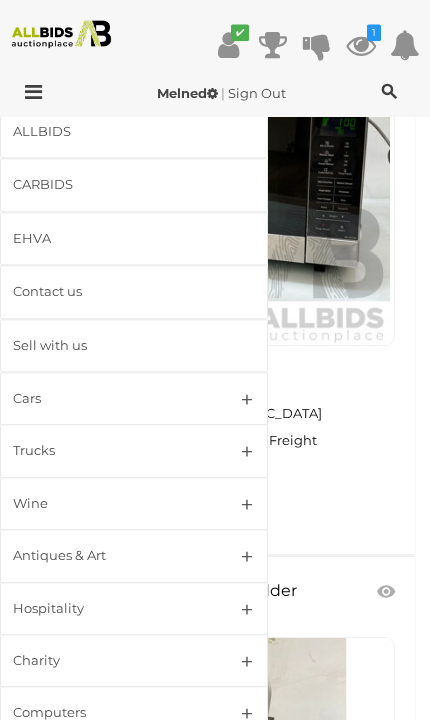 scroll, scrollTop: 20454, scrollLeft: 0, axis: vertical 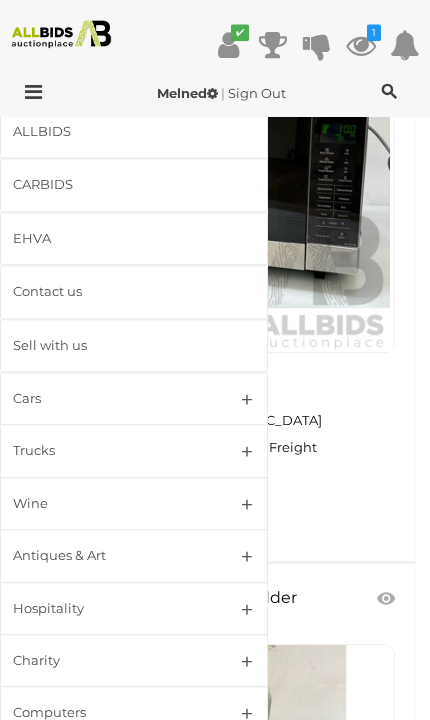 click at bounding box center [215, 820] 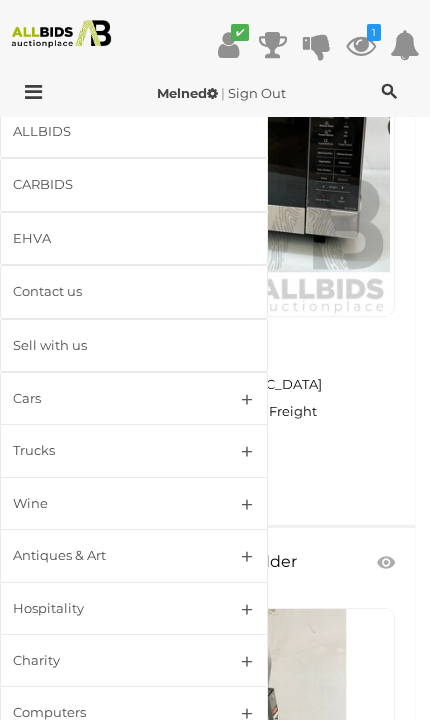 scroll, scrollTop: 74, scrollLeft: 0, axis: vertical 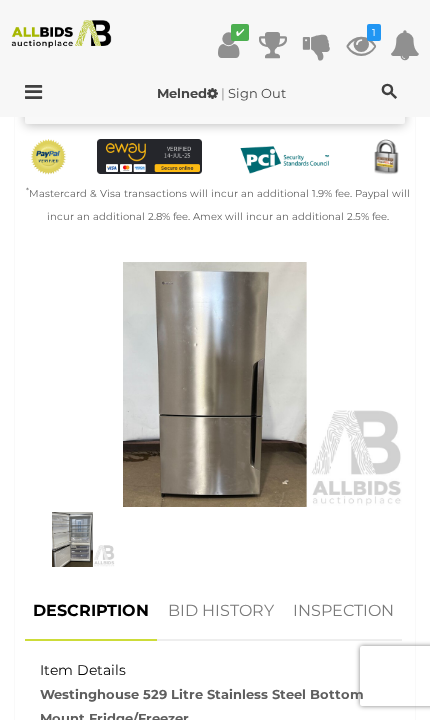 click at bounding box center (72, 539) 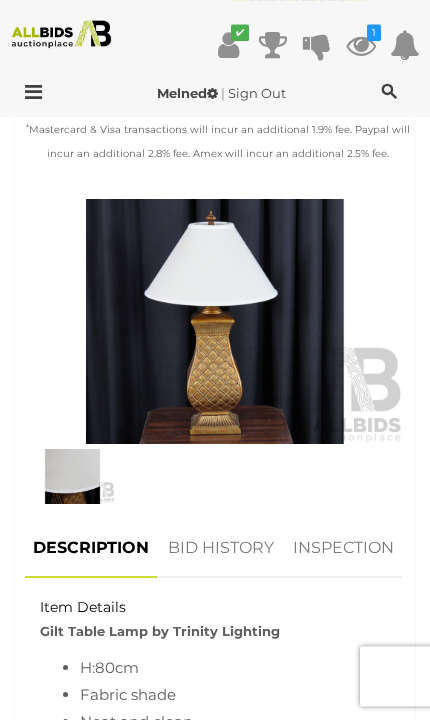 scroll, scrollTop: 850, scrollLeft: 0, axis: vertical 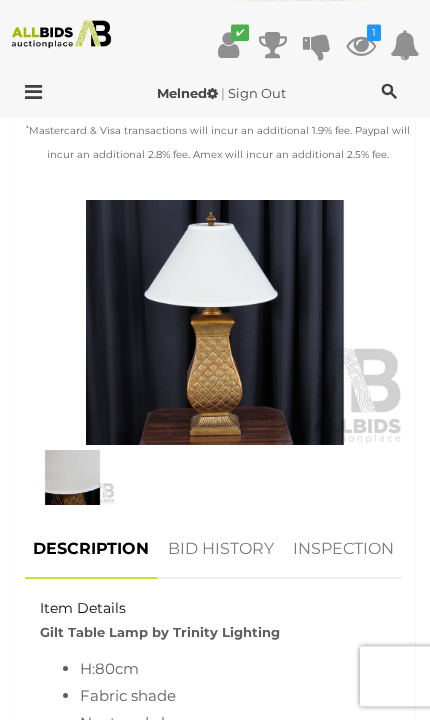 click at bounding box center (215, 322) 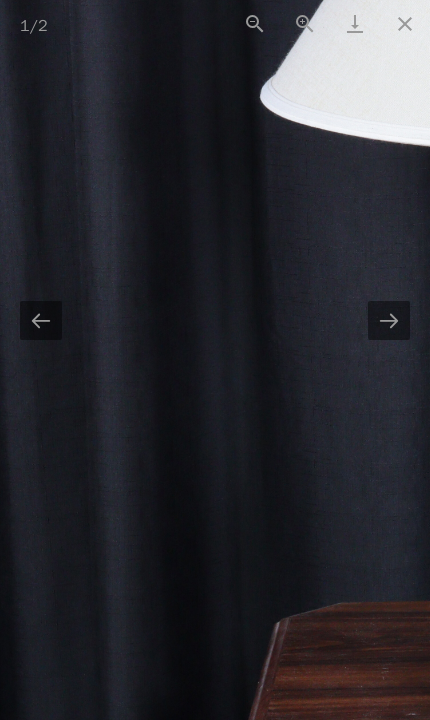 click at bounding box center (41, 320) 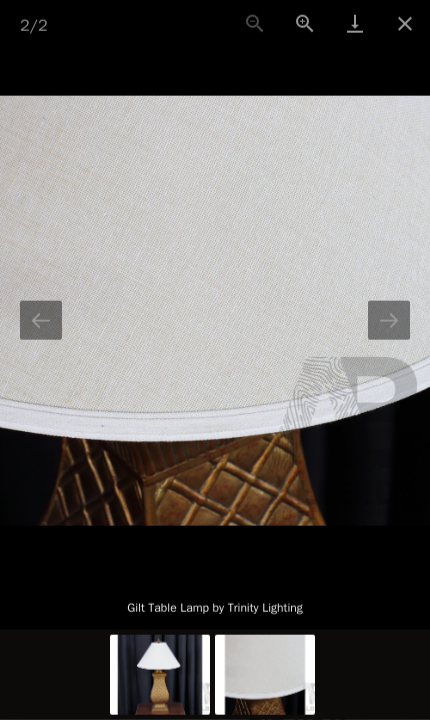 scroll, scrollTop: 125, scrollLeft: 0, axis: vertical 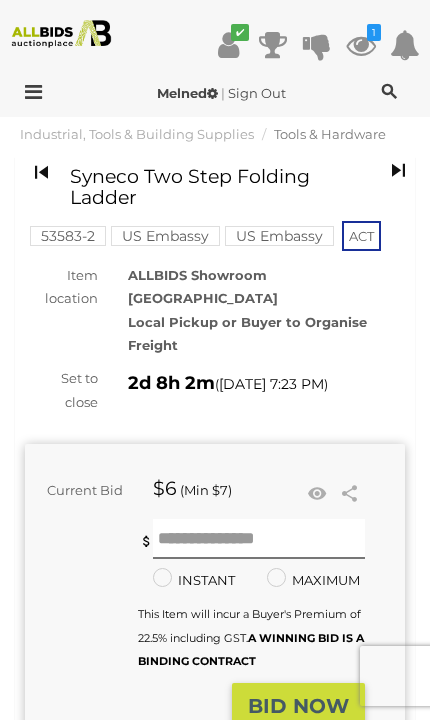click at bounding box center (28, 92) 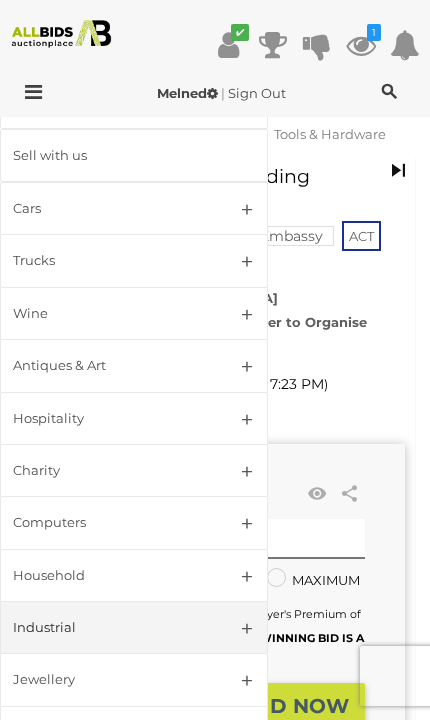 click on "Household" at bounding box center [110, 575] 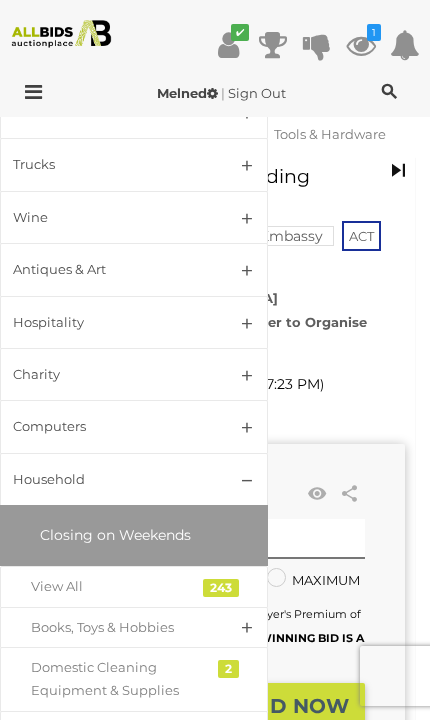 click on "Household" at bounding box center [110, 479] 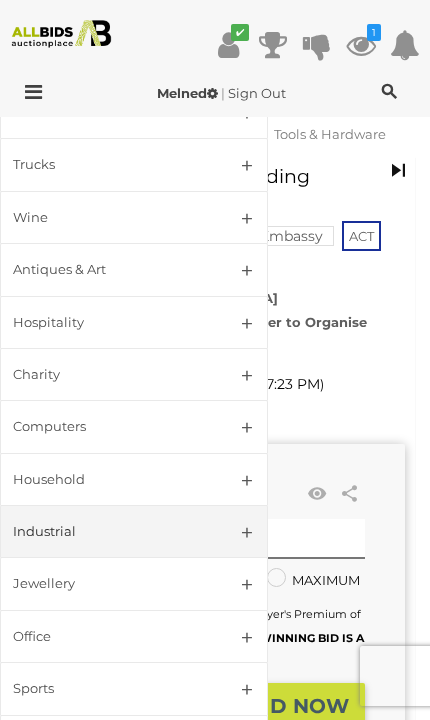 click on "Antiques & Art" at bounding box center (110, 269) 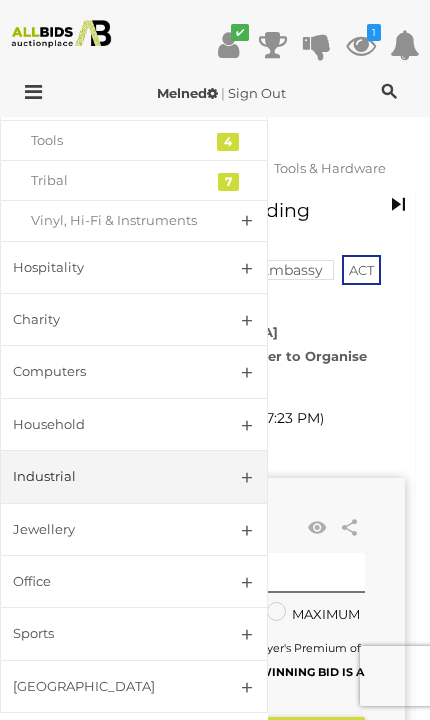 scroll, scrollTop: 0, scrollLeft: 0, axis: both 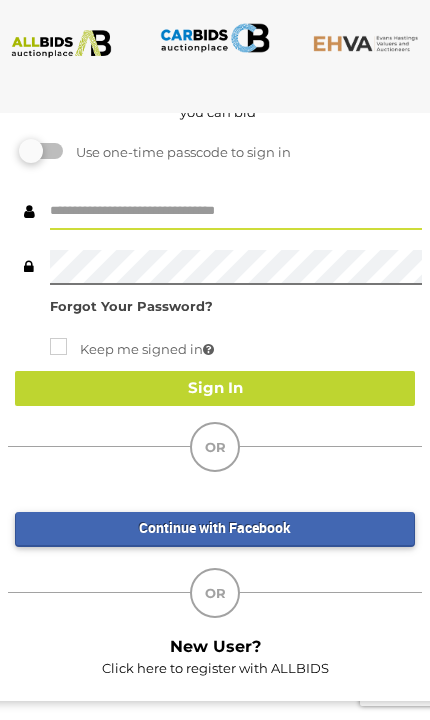 click on "Sign In" at bounding box center (215, 388) 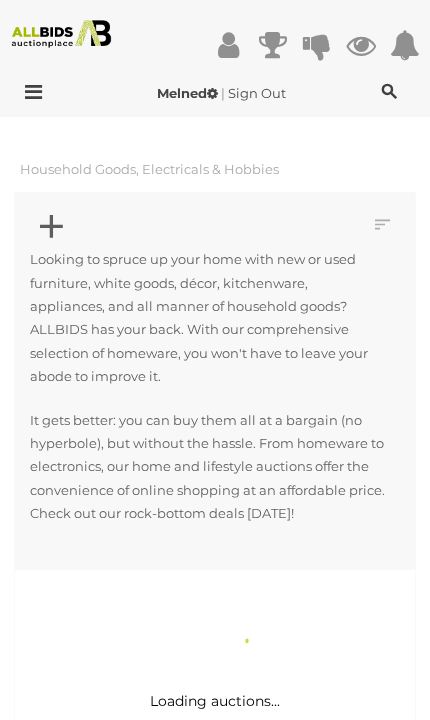 scroll, scrollTop: 0, scrollLeft: 0, axis: both 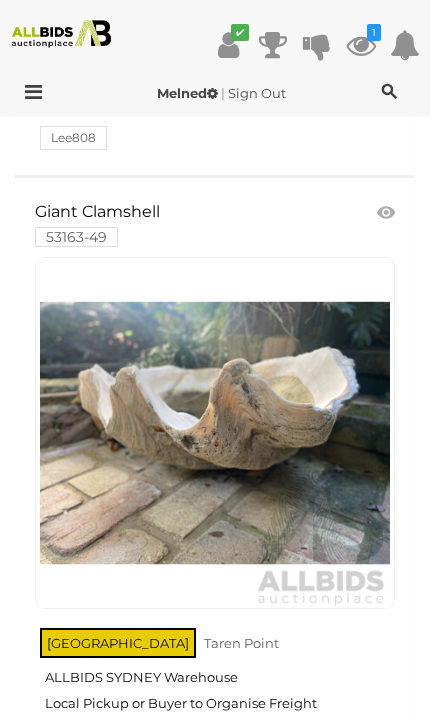 click at bounding box center [215, 433] 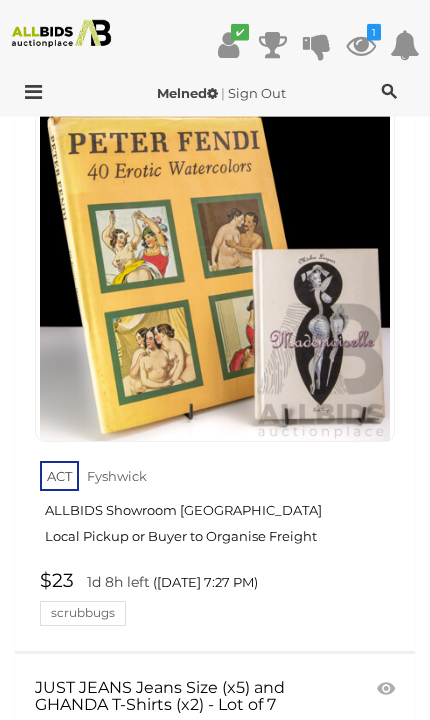 scroll, scrollTop: 29329, scrollLeft: 0, axis: vertical 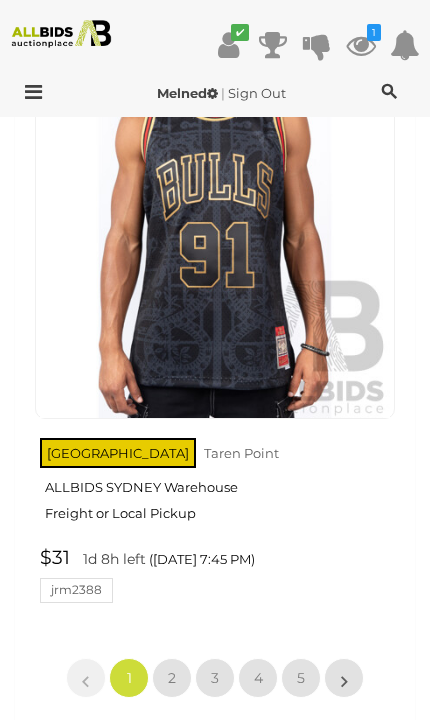 click on "2" at bounding box center [172, 678] 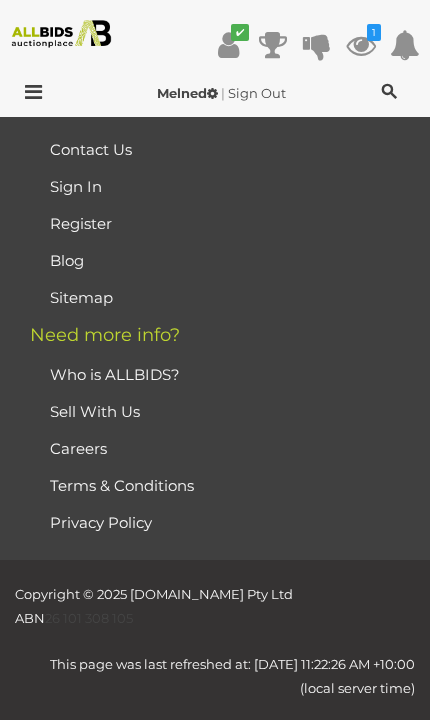 scroll, scrollTop: 365, scrollLeft: 0, axis: vertical 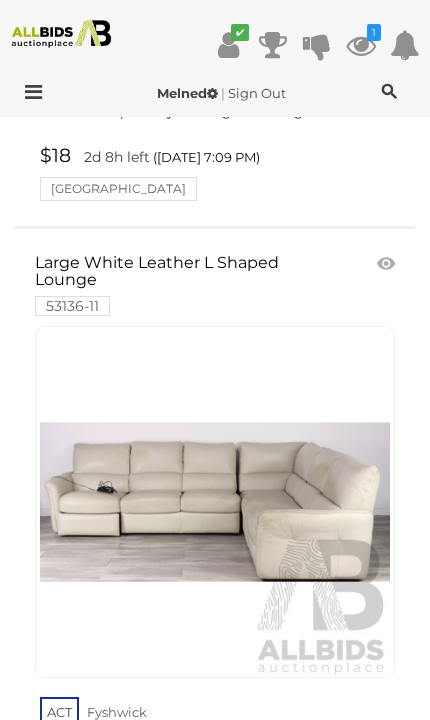 click at bounding box center [215, 502] 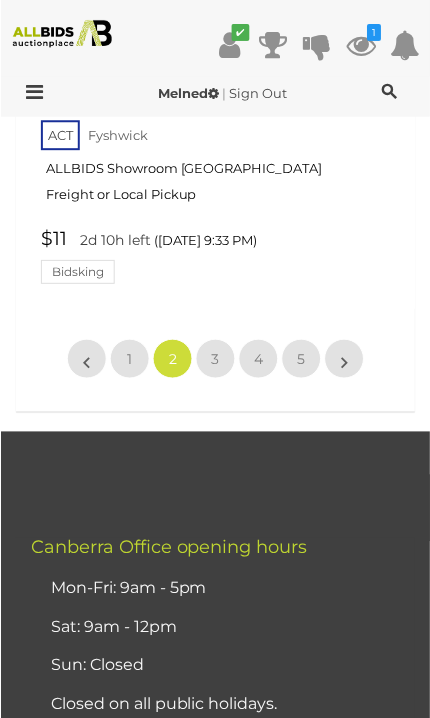 scroll, scrollTop: 33626, scrollLeft: 0, axis: vertical 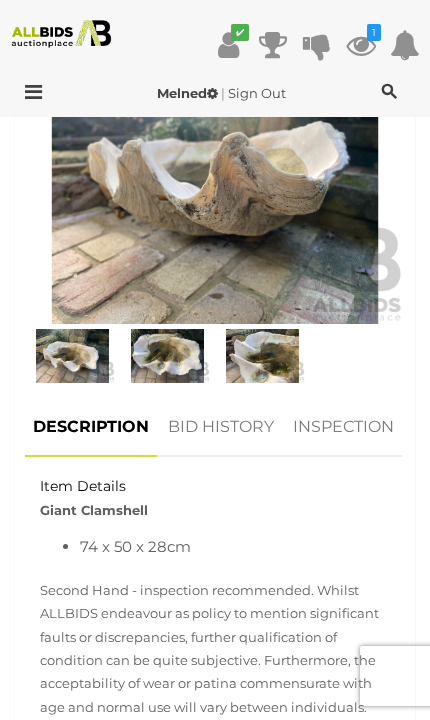 click at bounding box center [167, 356] 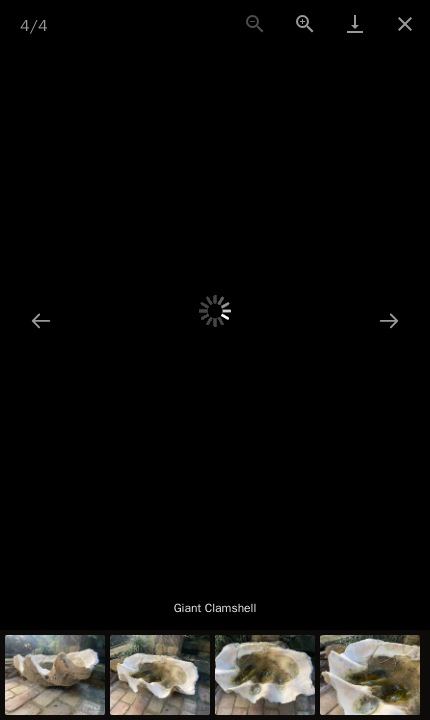 click on "4  /
4" at bounding box center [24, 23] 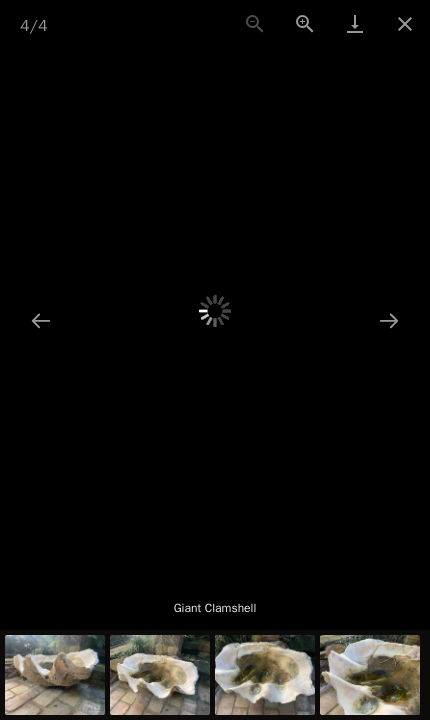 scroll, scrollTop: 860, scrollLeft: 0, axis: vertical 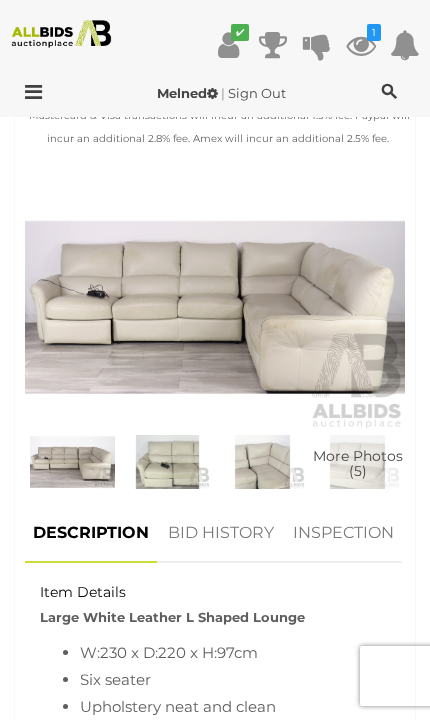 click at bounding box center (215, 307) 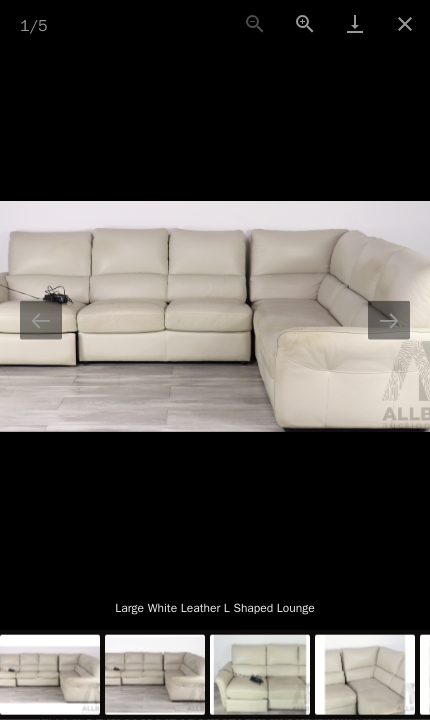 scroll, scrollTop: 872, scrollLeft: 0, axis: vertical 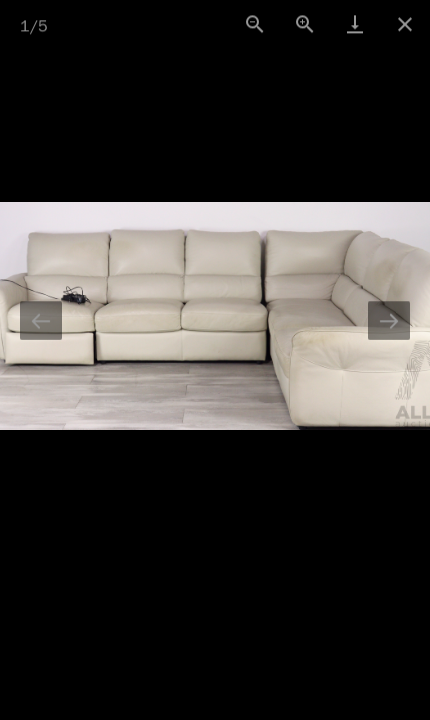 click on "1  /
5
Large White Leather L Shaped Lounge" at bounding box center (215, 360) 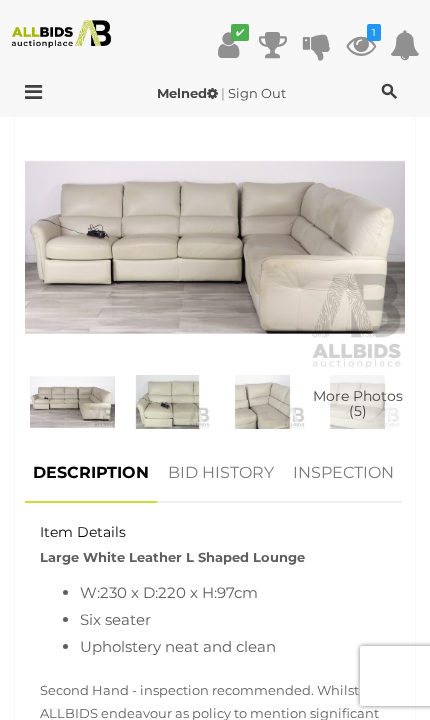 scroll, scrollTop: 812, scrollLeft: 0, axis: vertical 